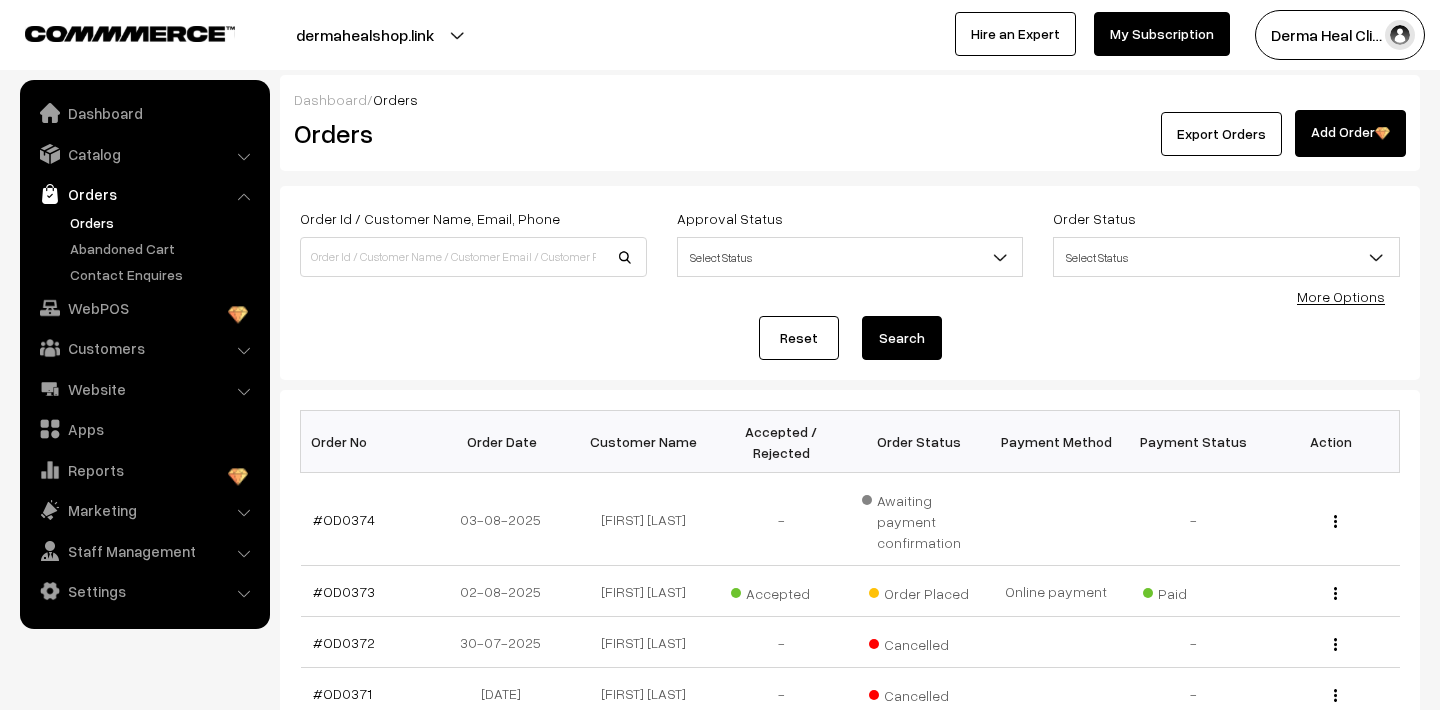 scroll, scrollTop: 0, scrollLeft: 0, axis: both 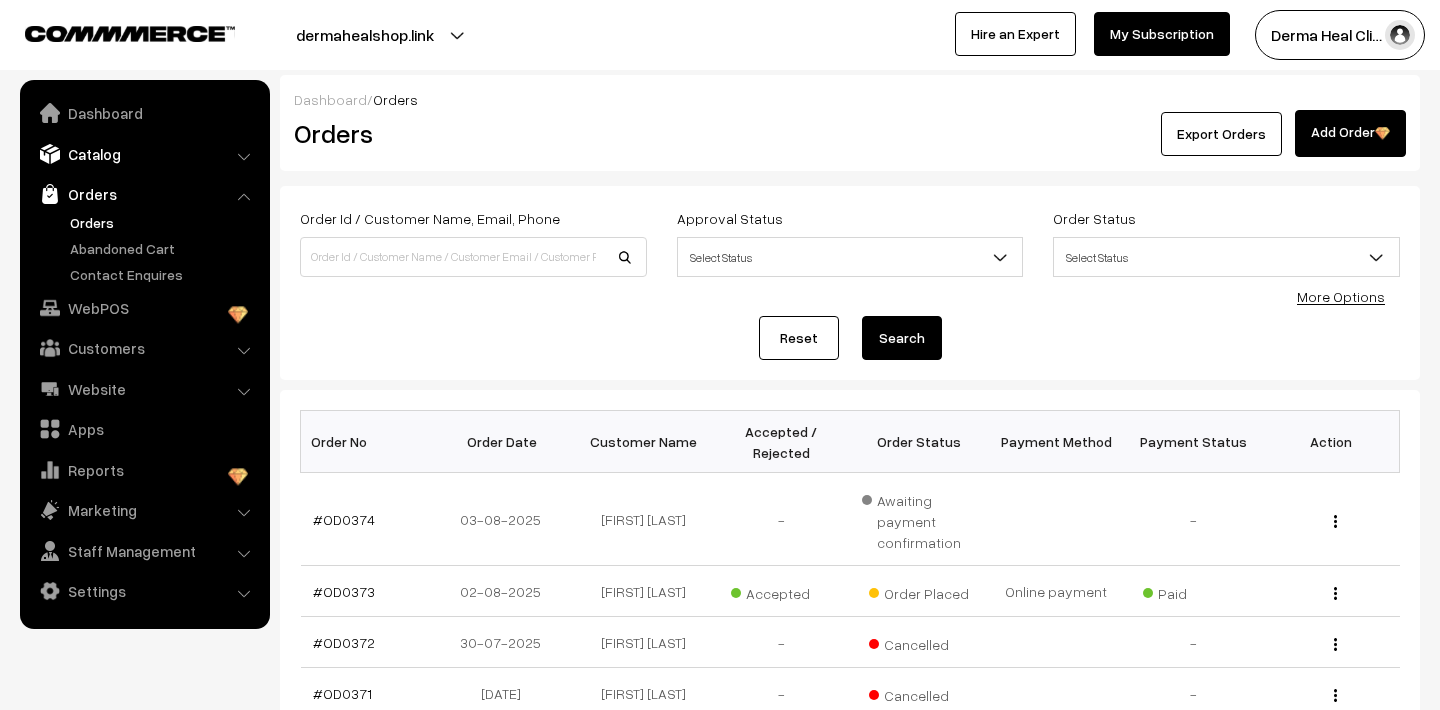 click on "Catalog" at bounding box center [144, 154] 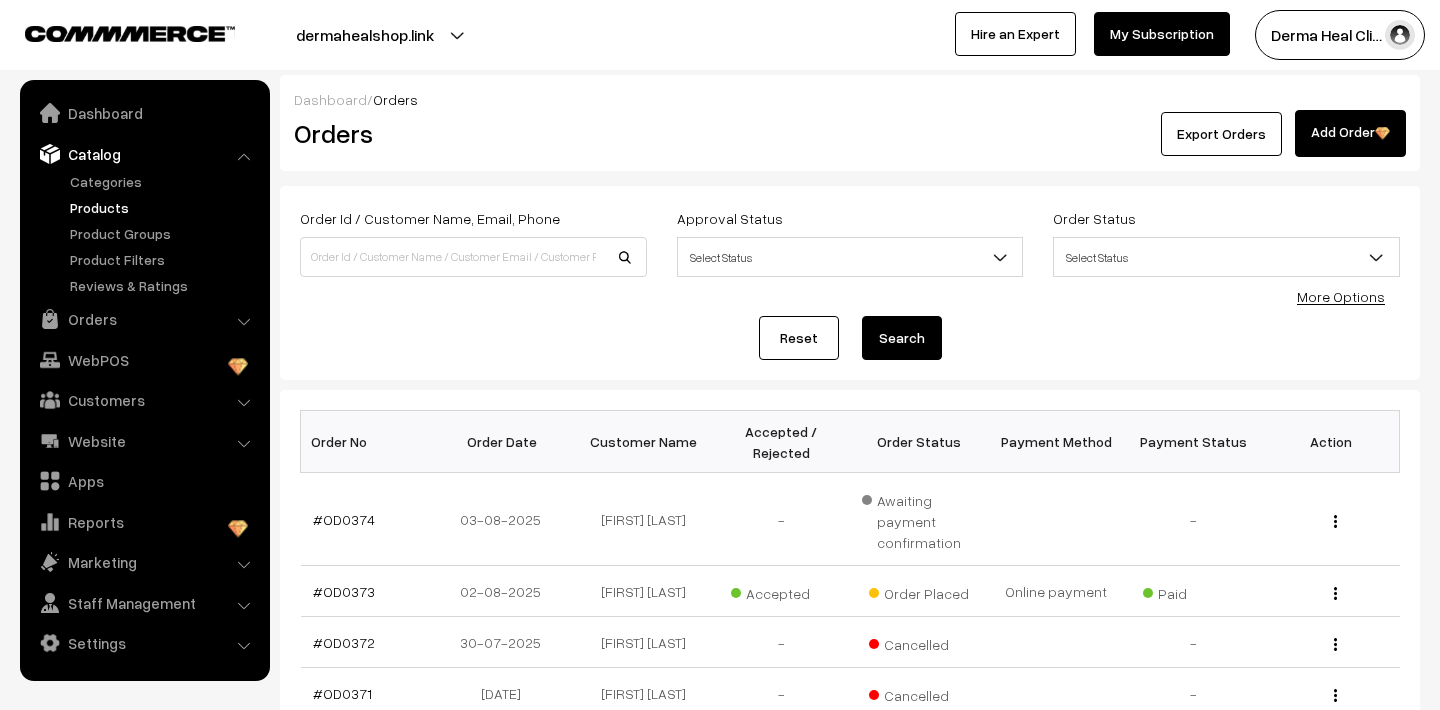 click on "Products" at bounding box center (164, 207) 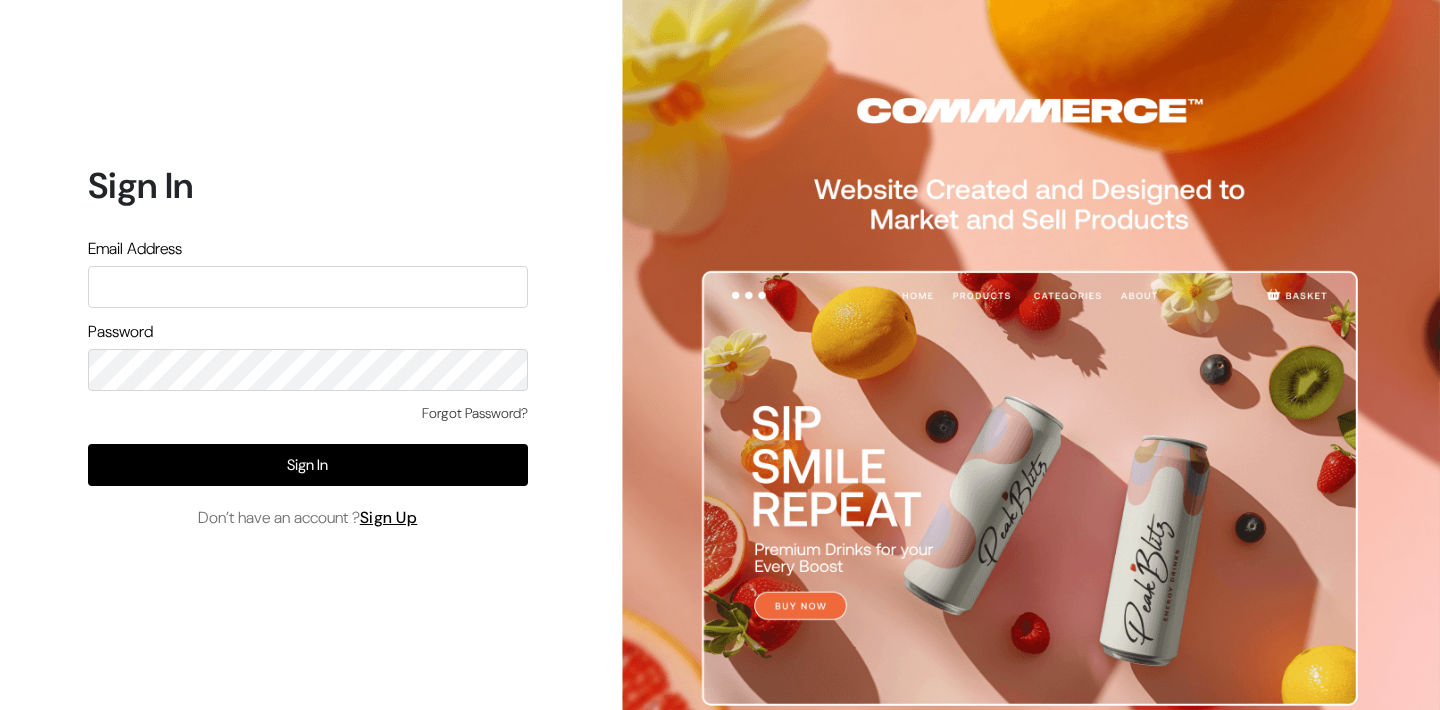 scroll, scrollTop: 0, scrollLeft: 0, axis: both 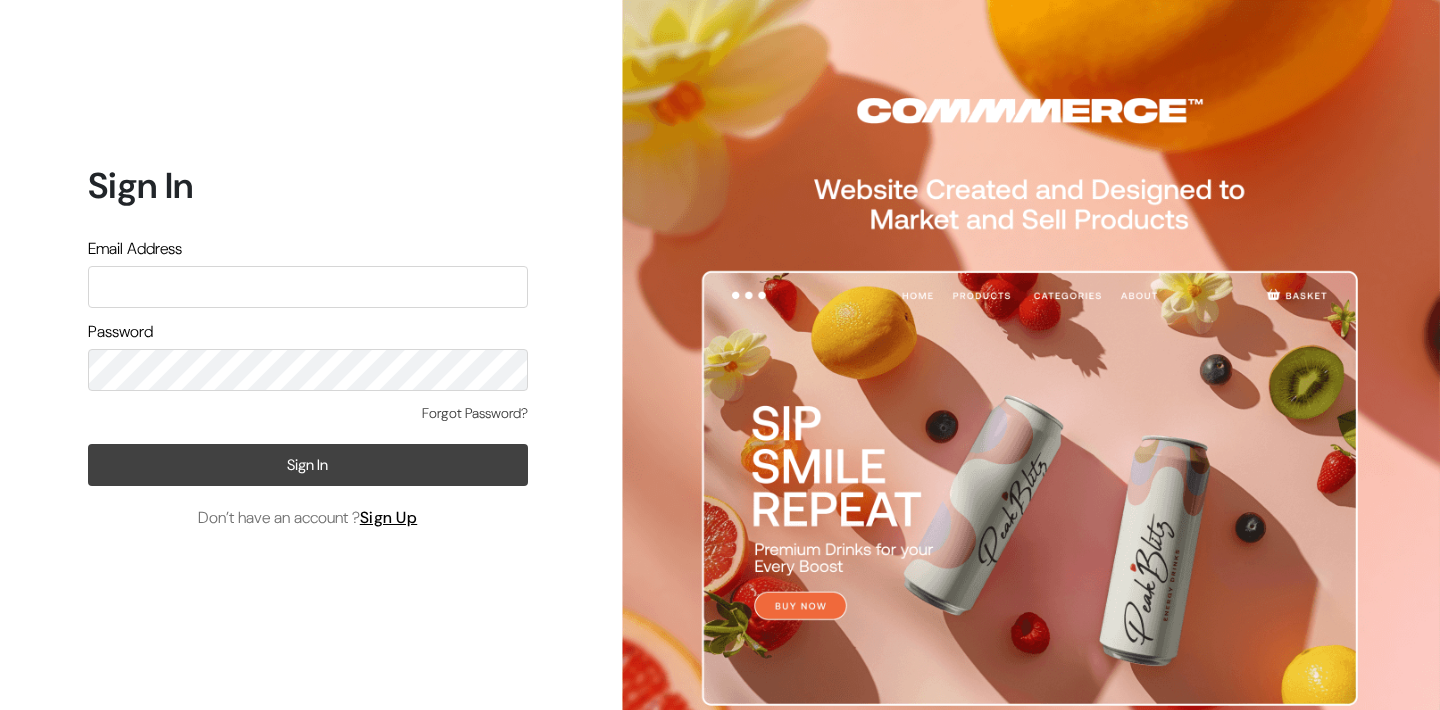 type on "info.dermaheal@example.com" 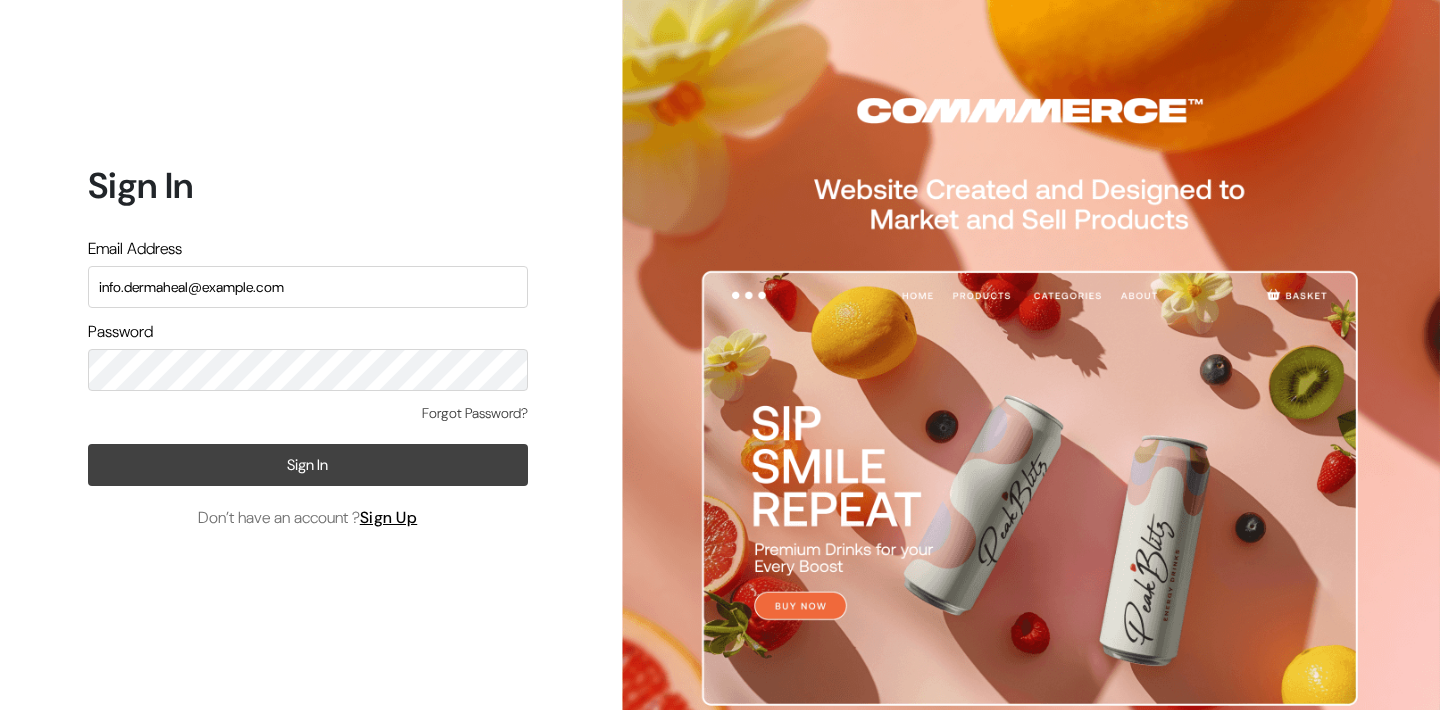 click on "Sign In" at bounding box center [308, 465] 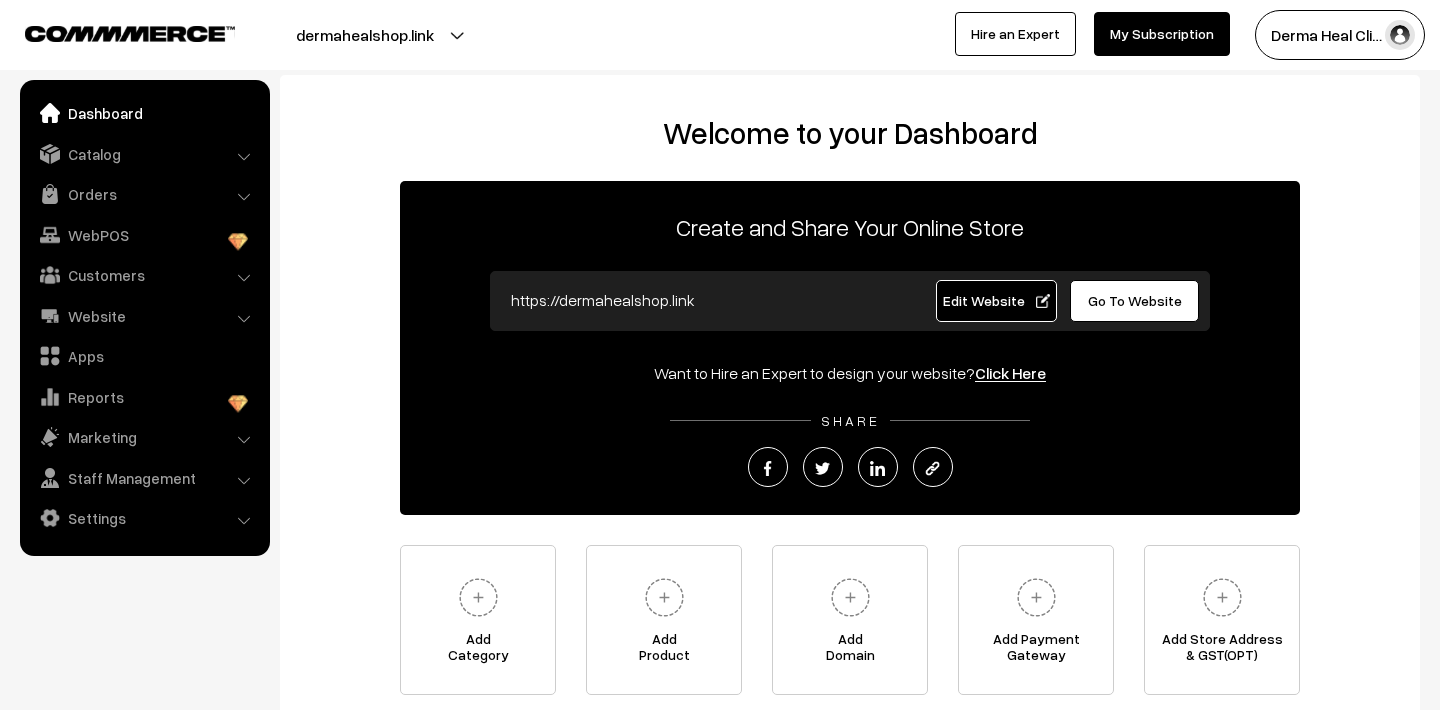 scroll, scrollTop: 0, scrollLeft: 0, axis: both 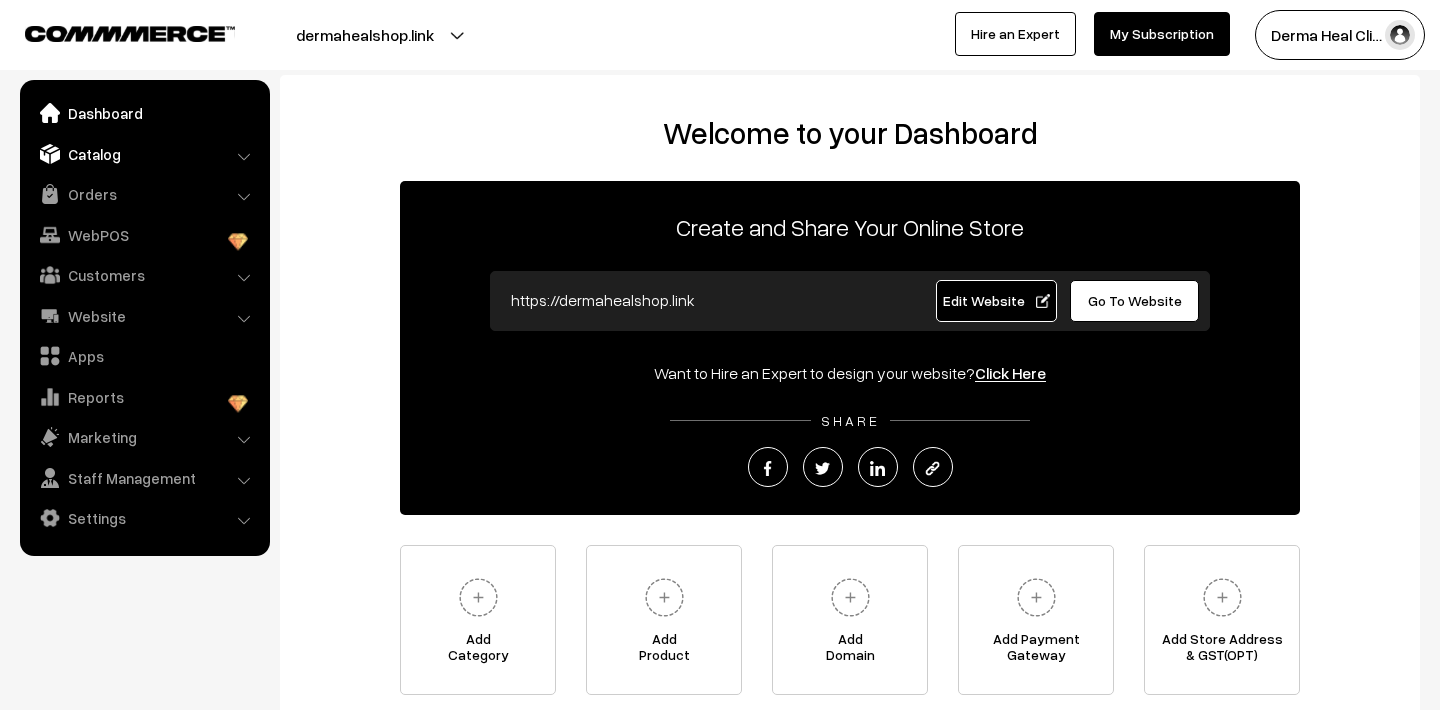 click on "Catalog" at bounding box center [144, 154] 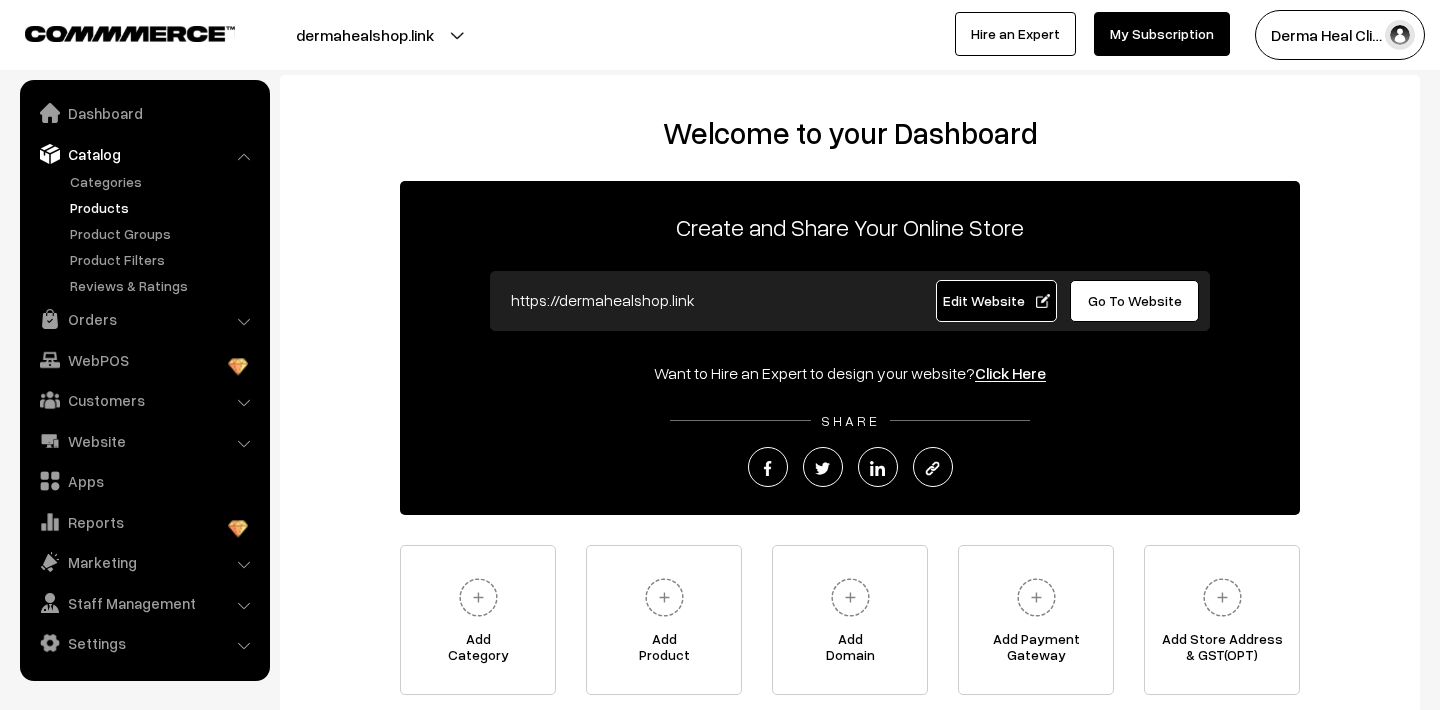click on "Products" at bounding box center [164, 207] 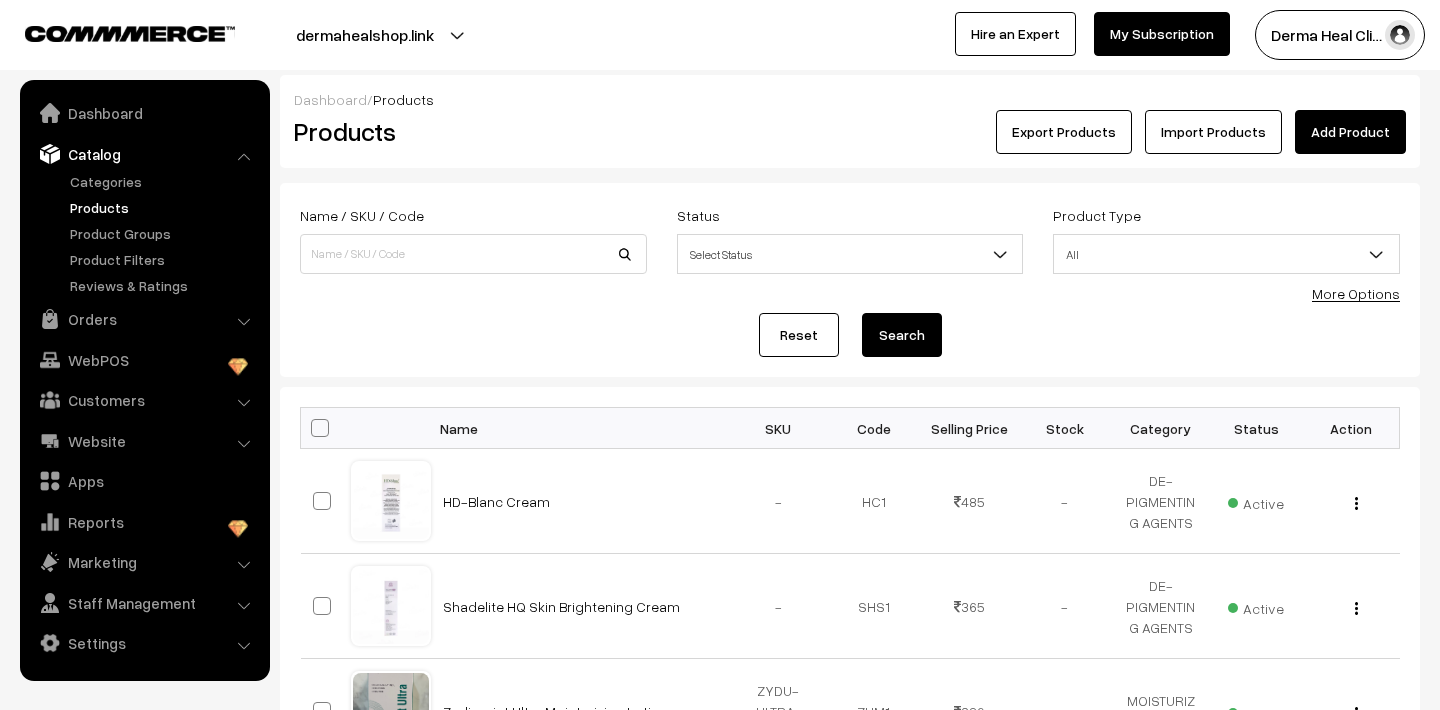 scroll, scrollTop: 0, scrollLeft: 0, axis: both 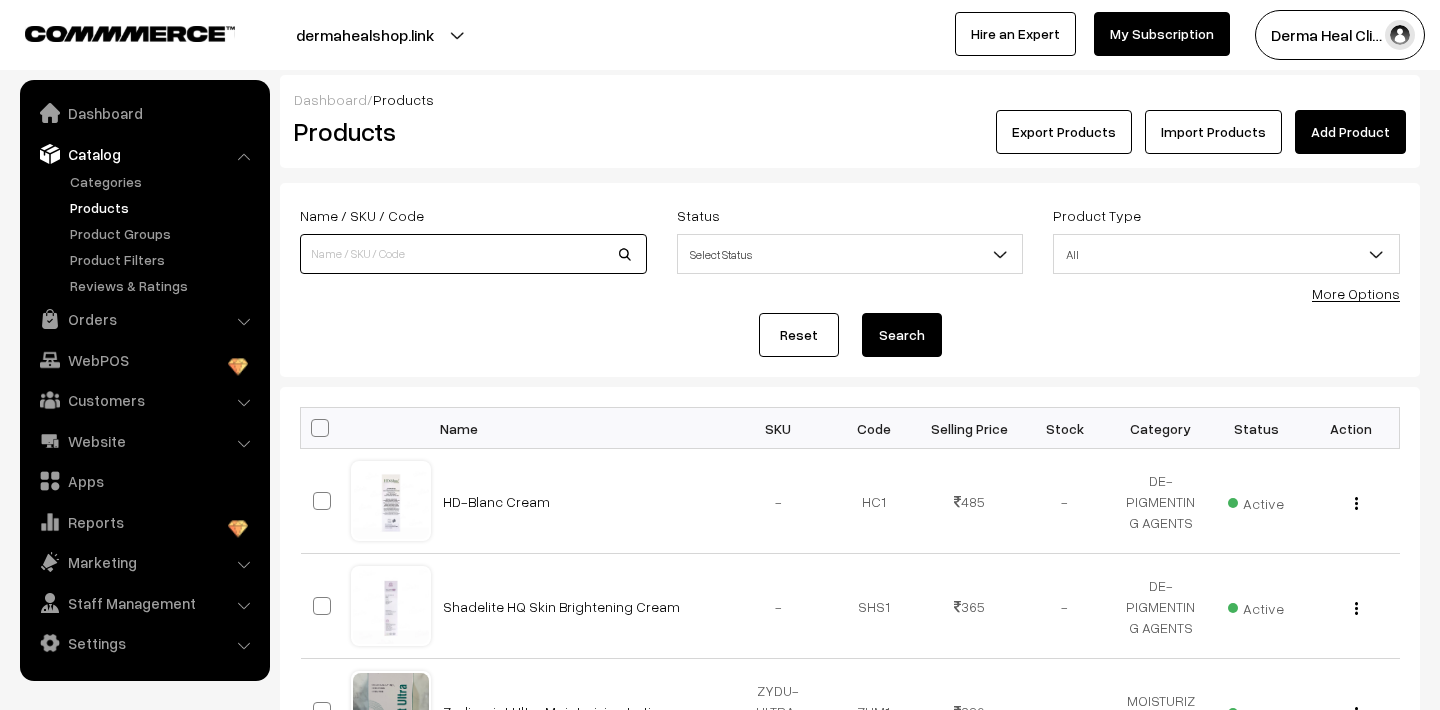 click at bounding box center (473, 254) 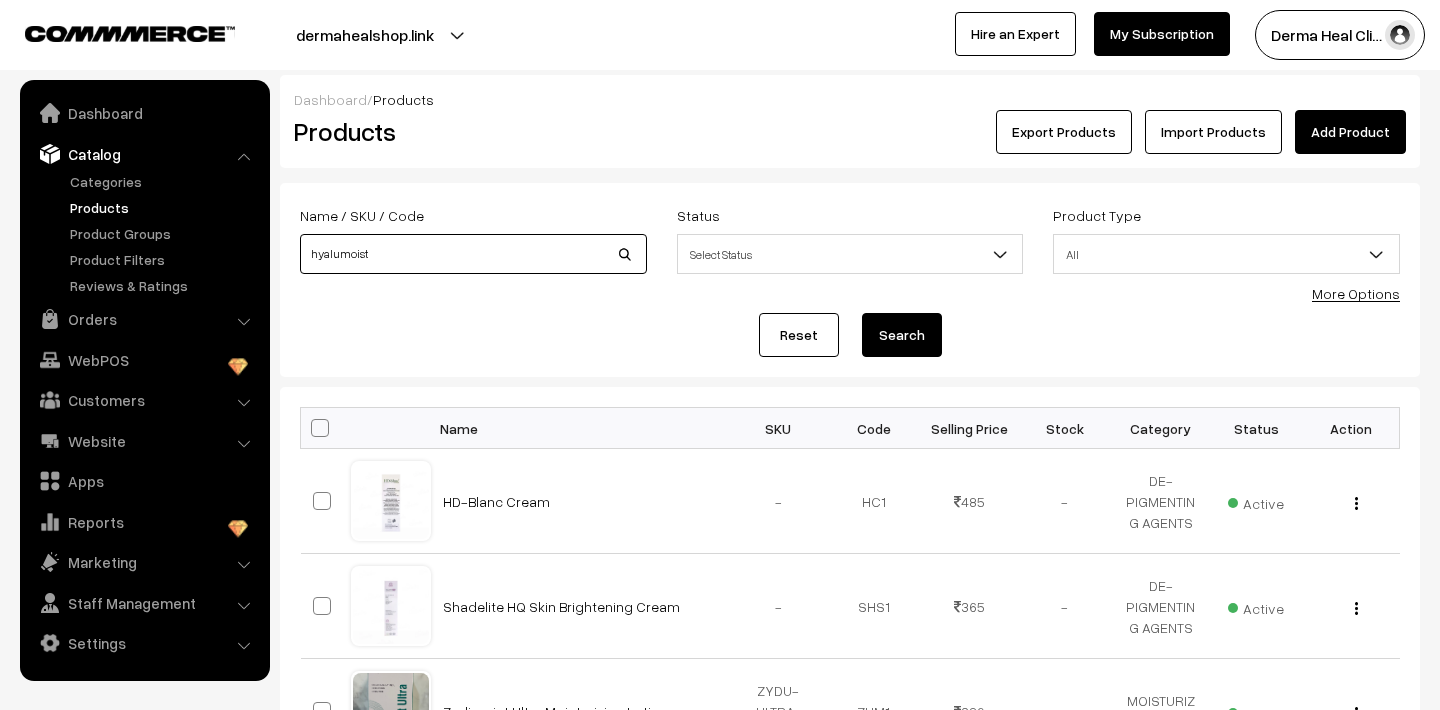 type on "hyalumoist" 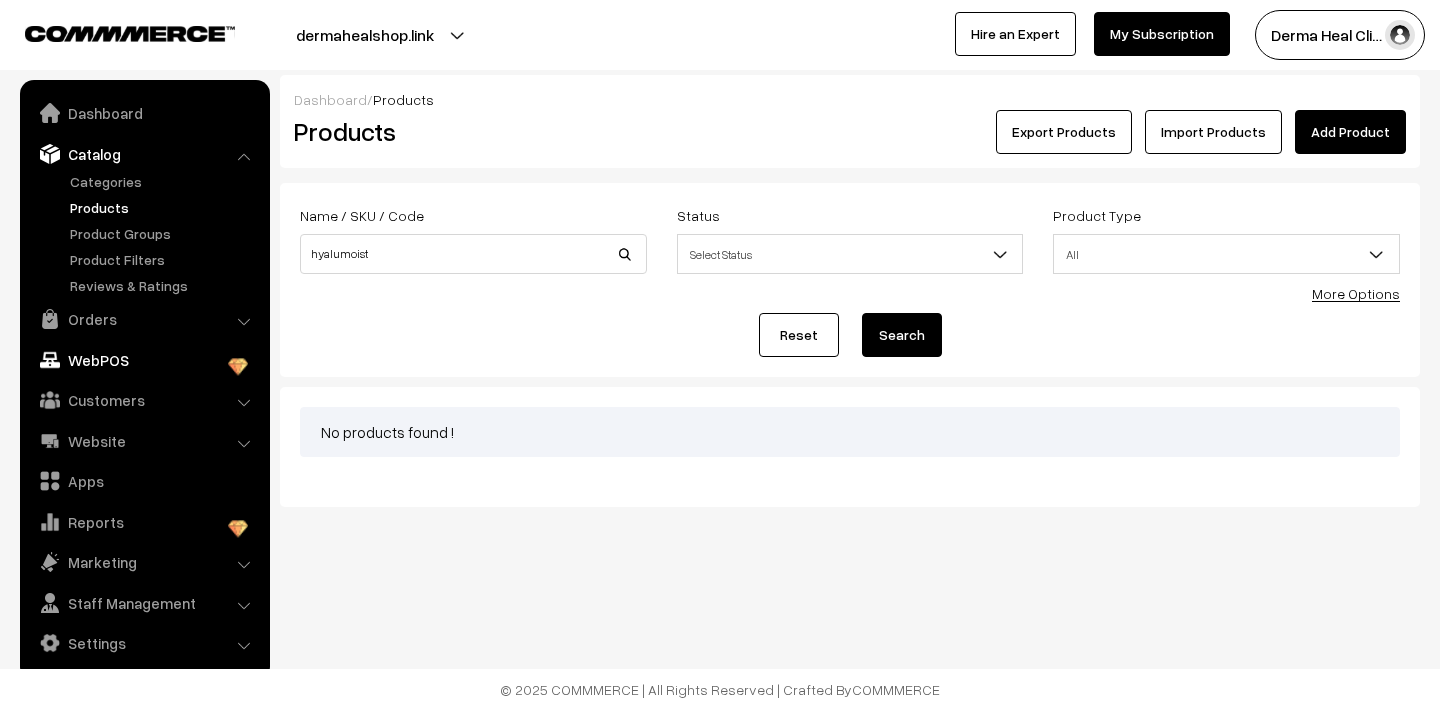 scroll, scrollTop: 0, scrollLeft: 0, axis: both 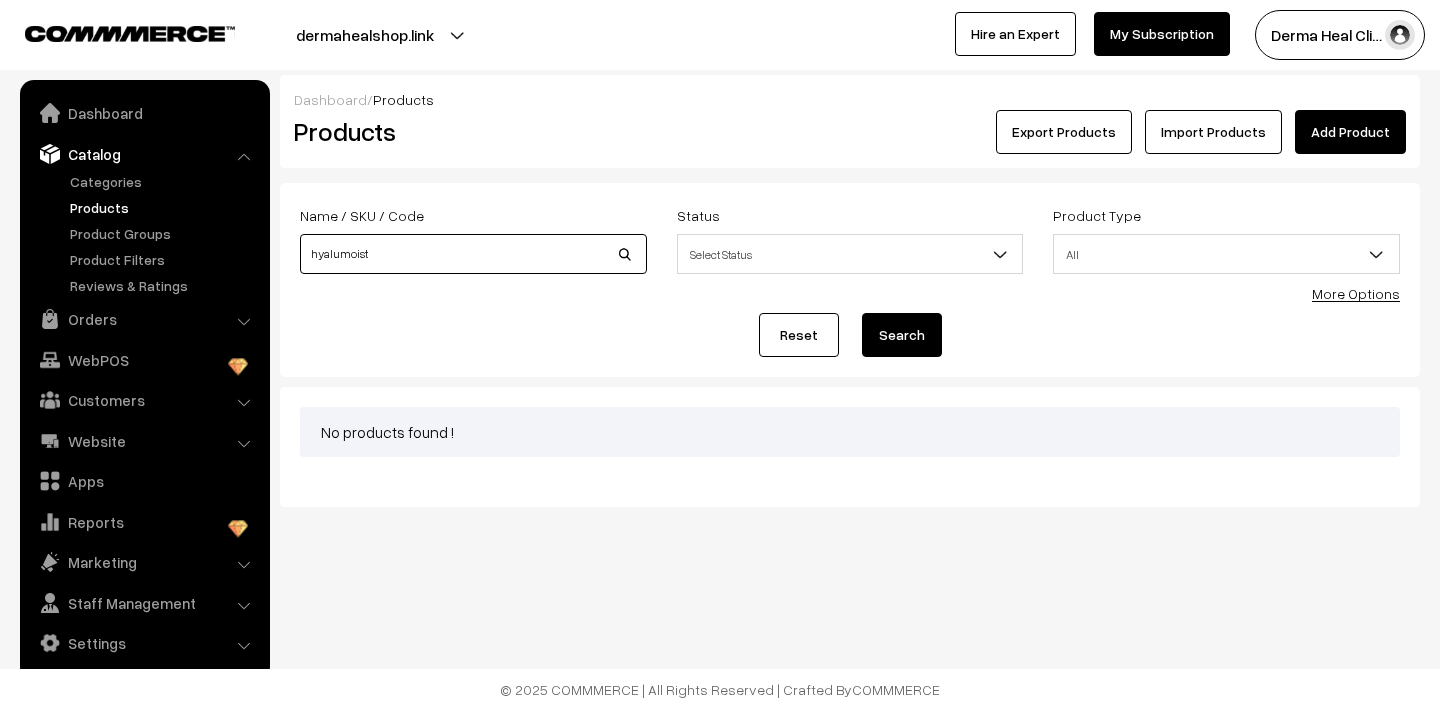 click on "hyalumoist" at bounding box center [473, 254] 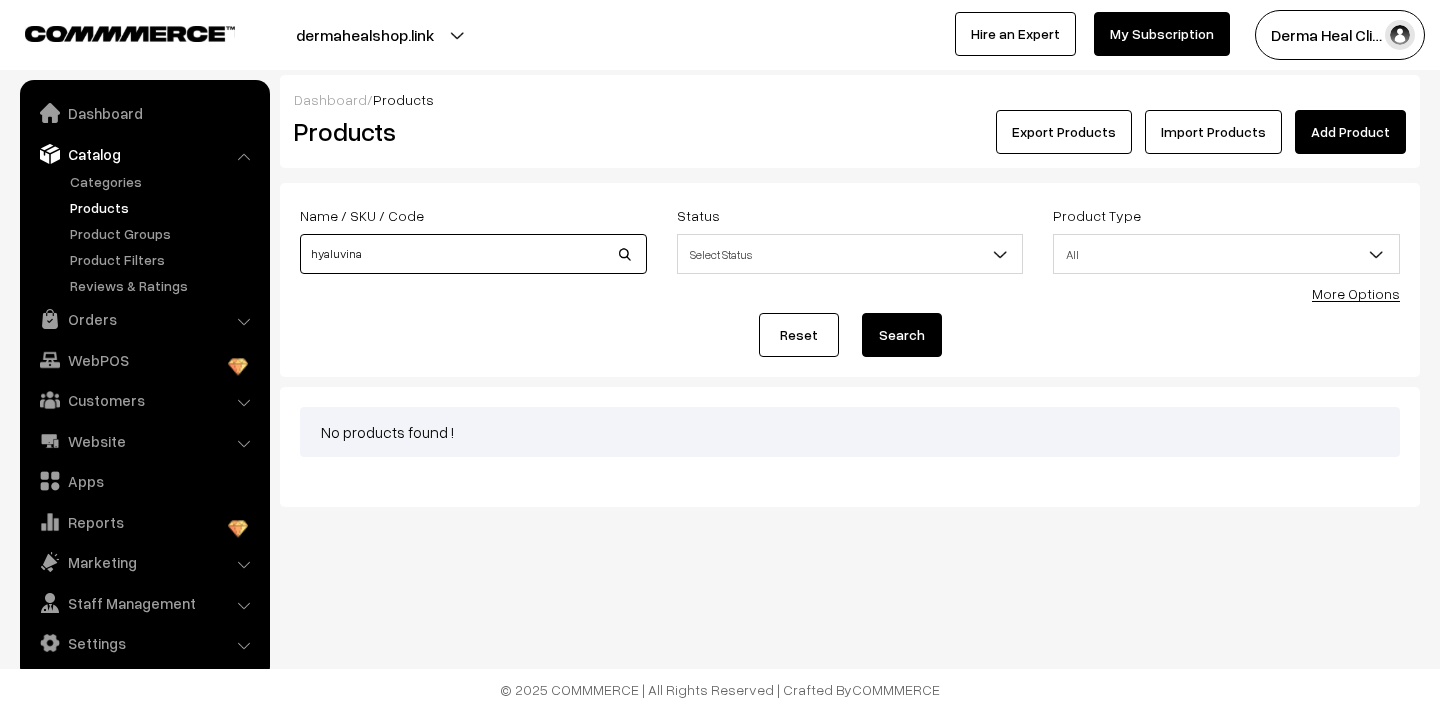 type on "hyaluvina" 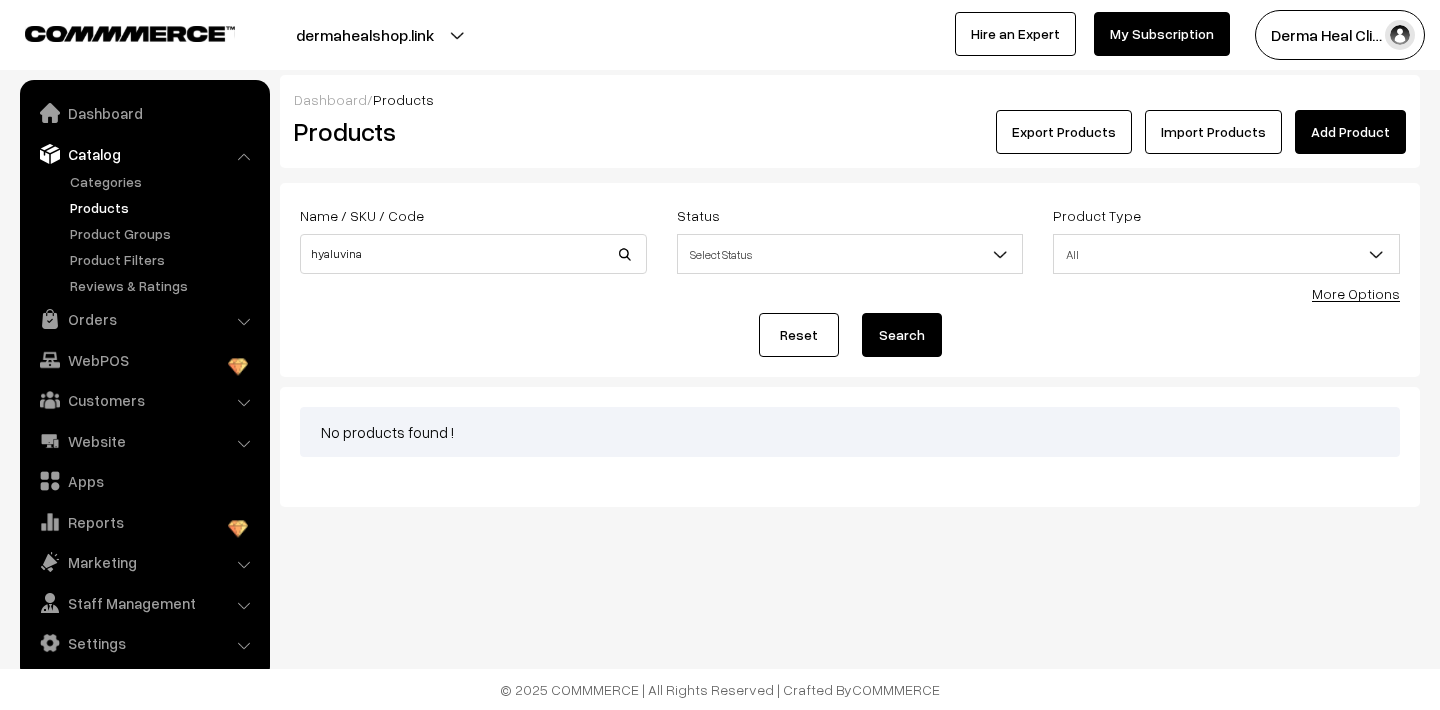 scroll, scrollTop: 0, scrollLeft: 0, axis: both 